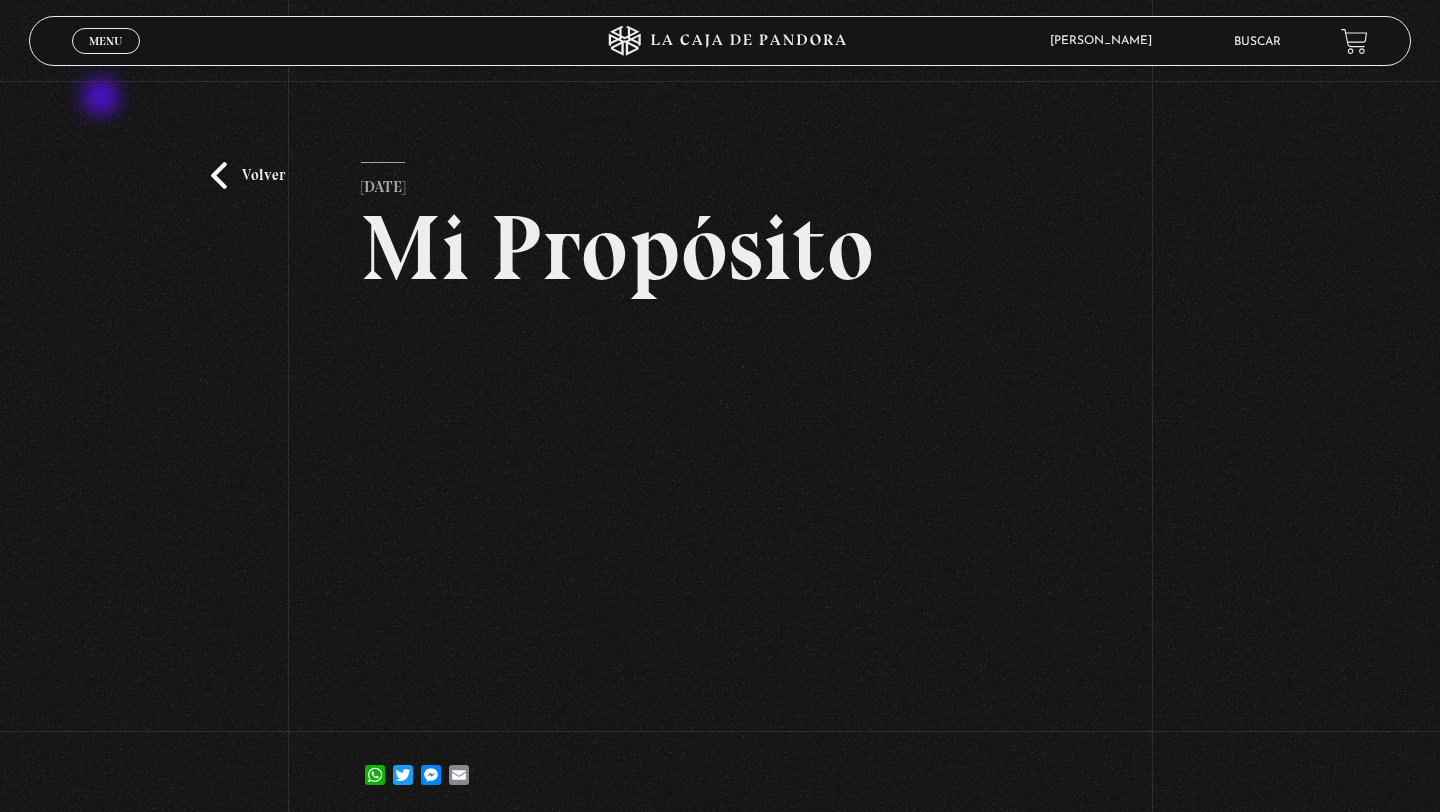 scroll, scrollTop: 0, scrollLeft: 0, axis: both 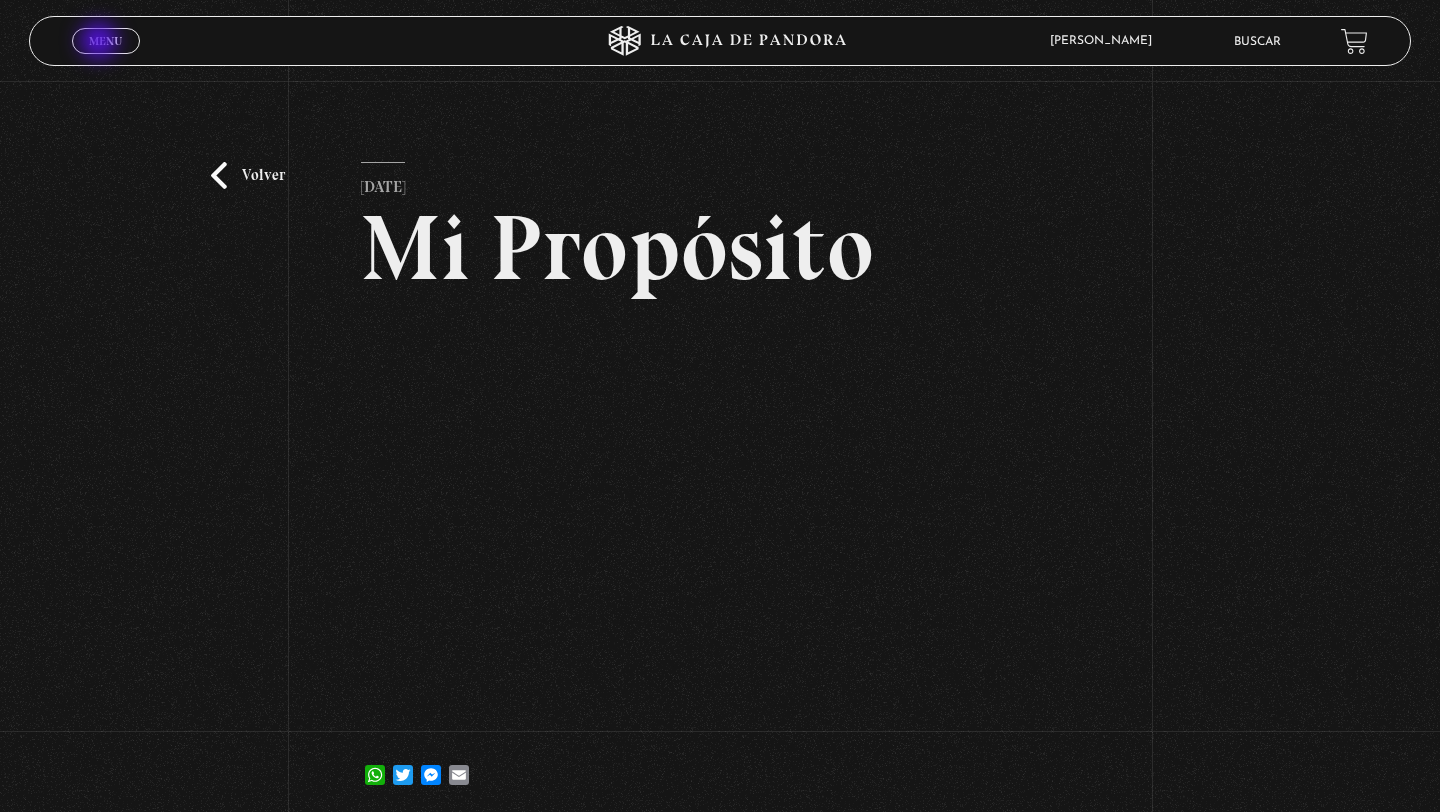 click on "Menu" at bounding box center (105, 41) 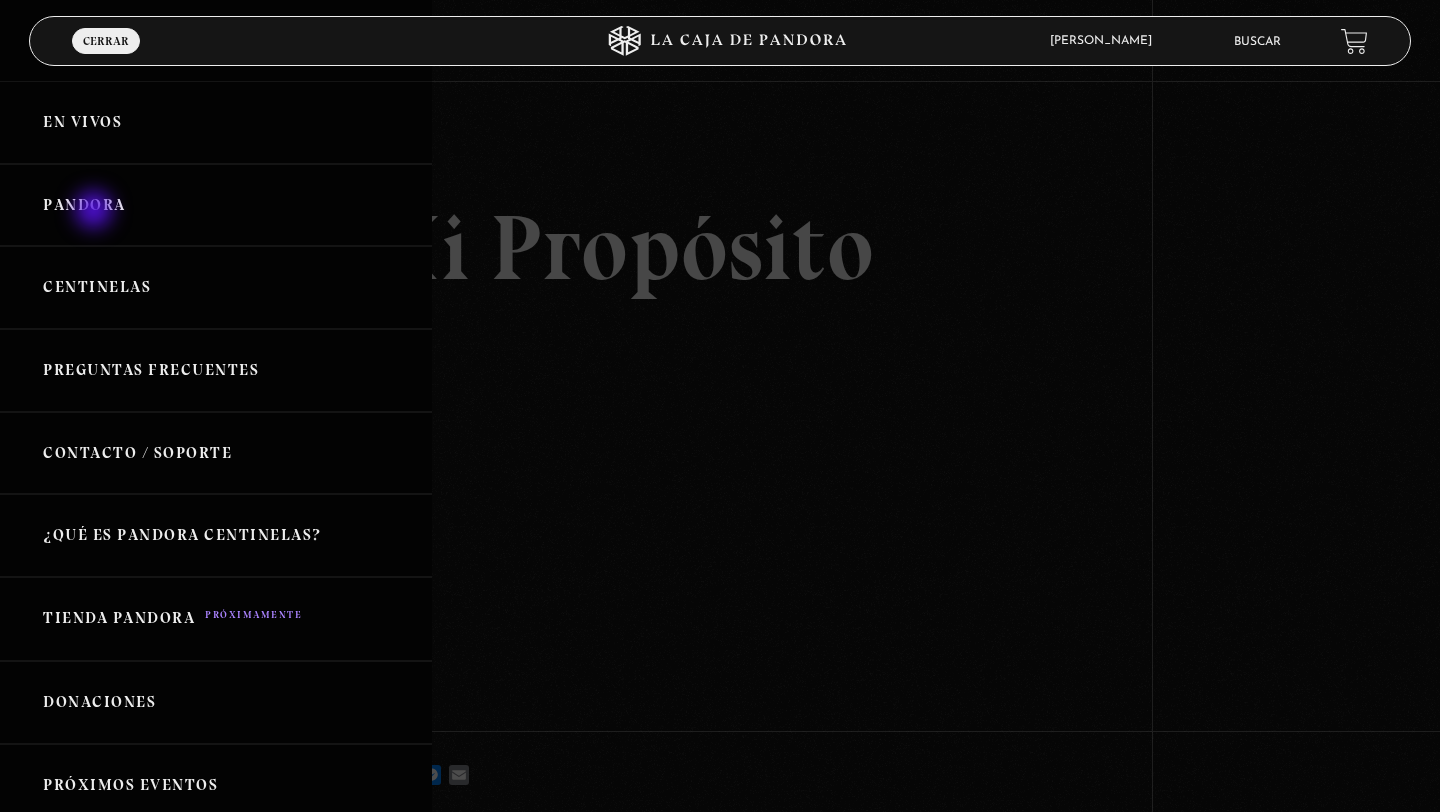 click on "Pandora" at bounding box center [216, 205] 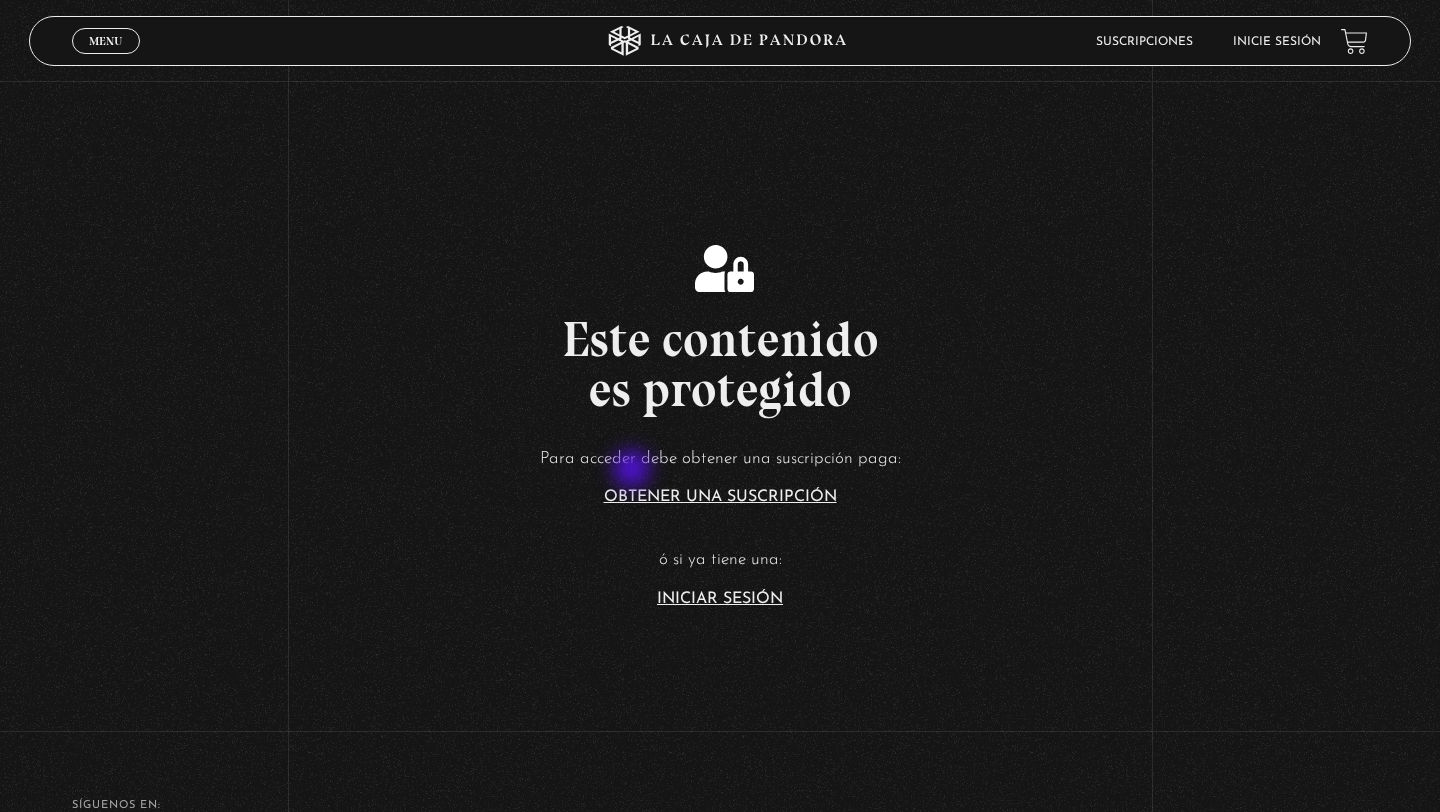 scroll, scrollTop: 283, scrollLeft: 0, axis: vertical 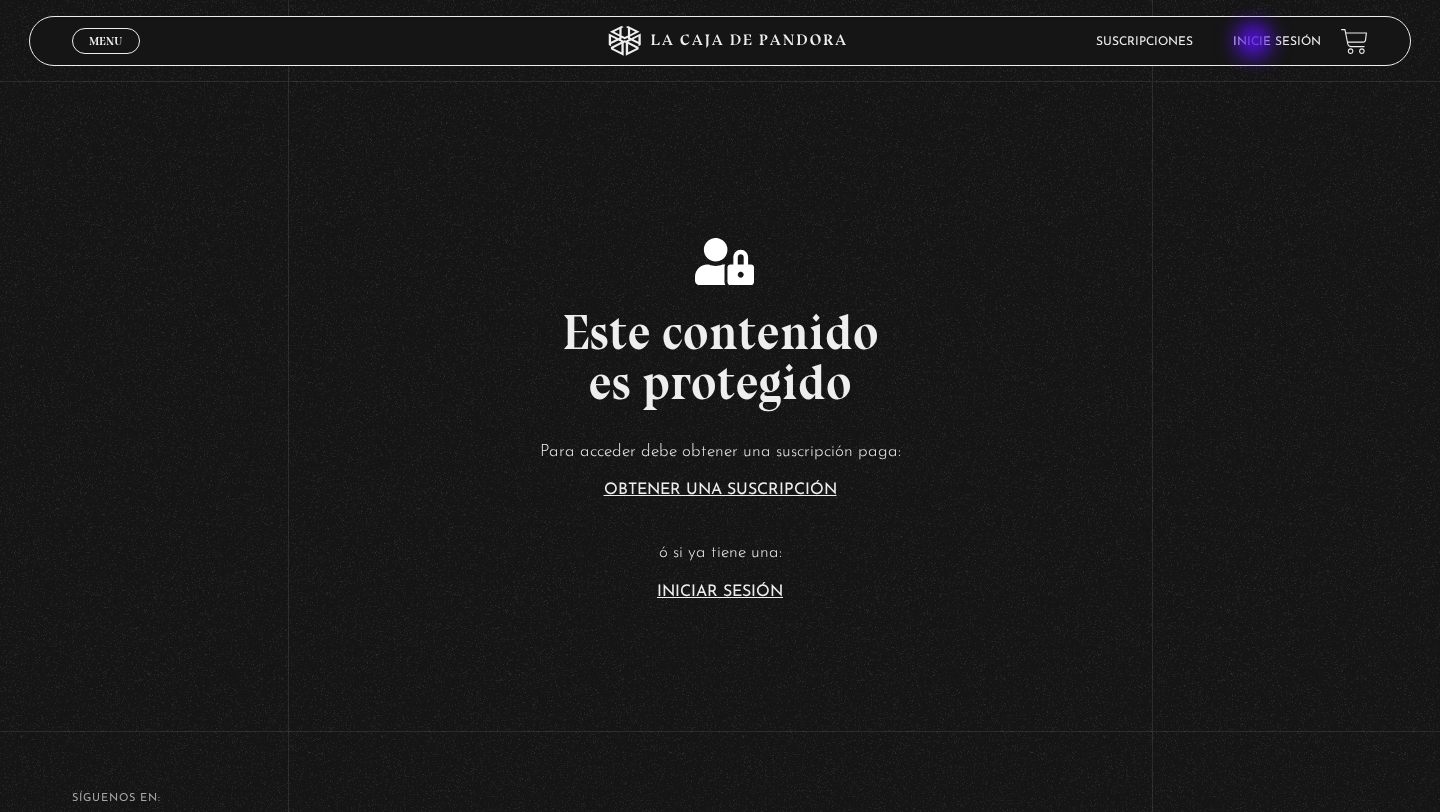 click on "Inicie sesión" at bounding box center (1277, 42) 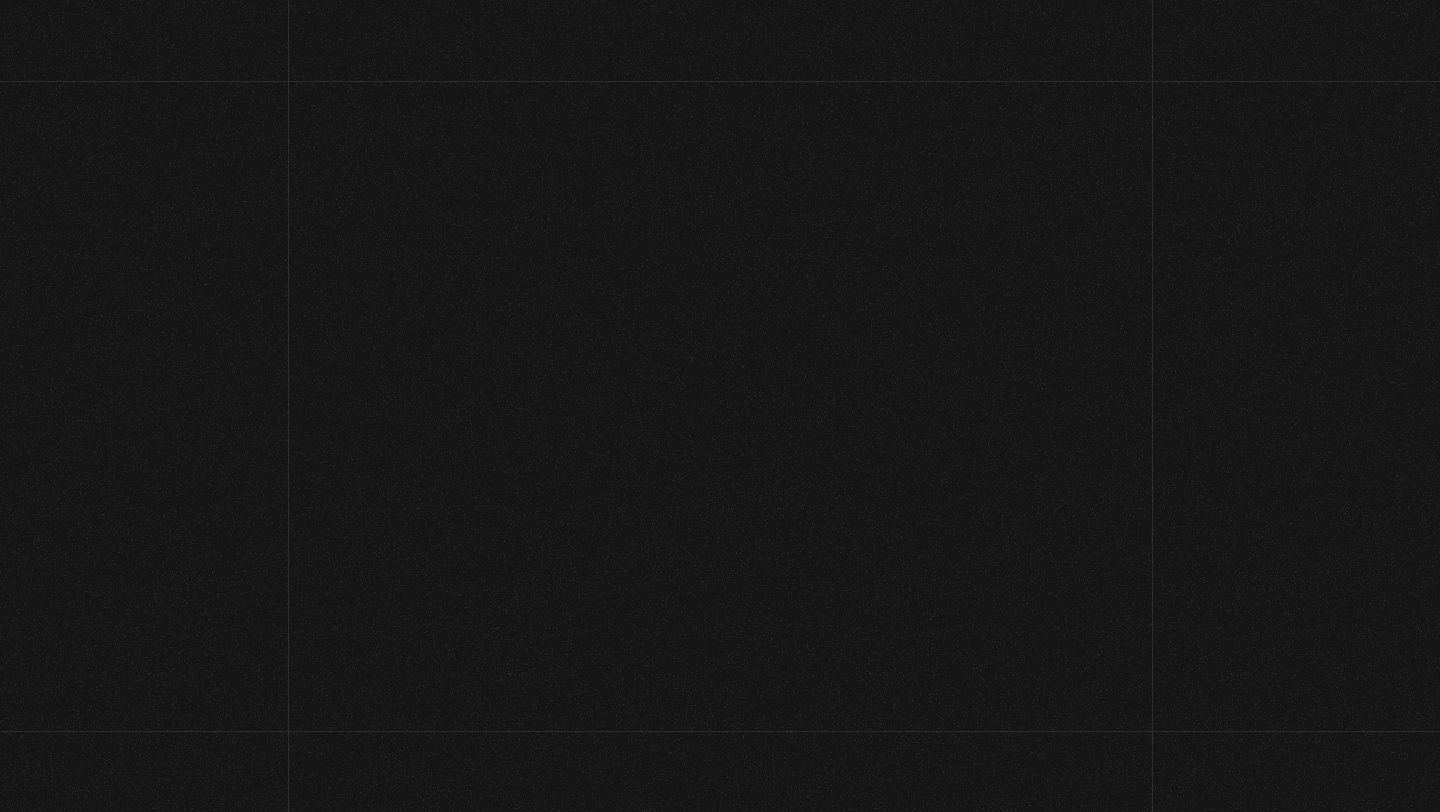 scroll, scrollTop: 0, scrollLeft: 0, axis: both 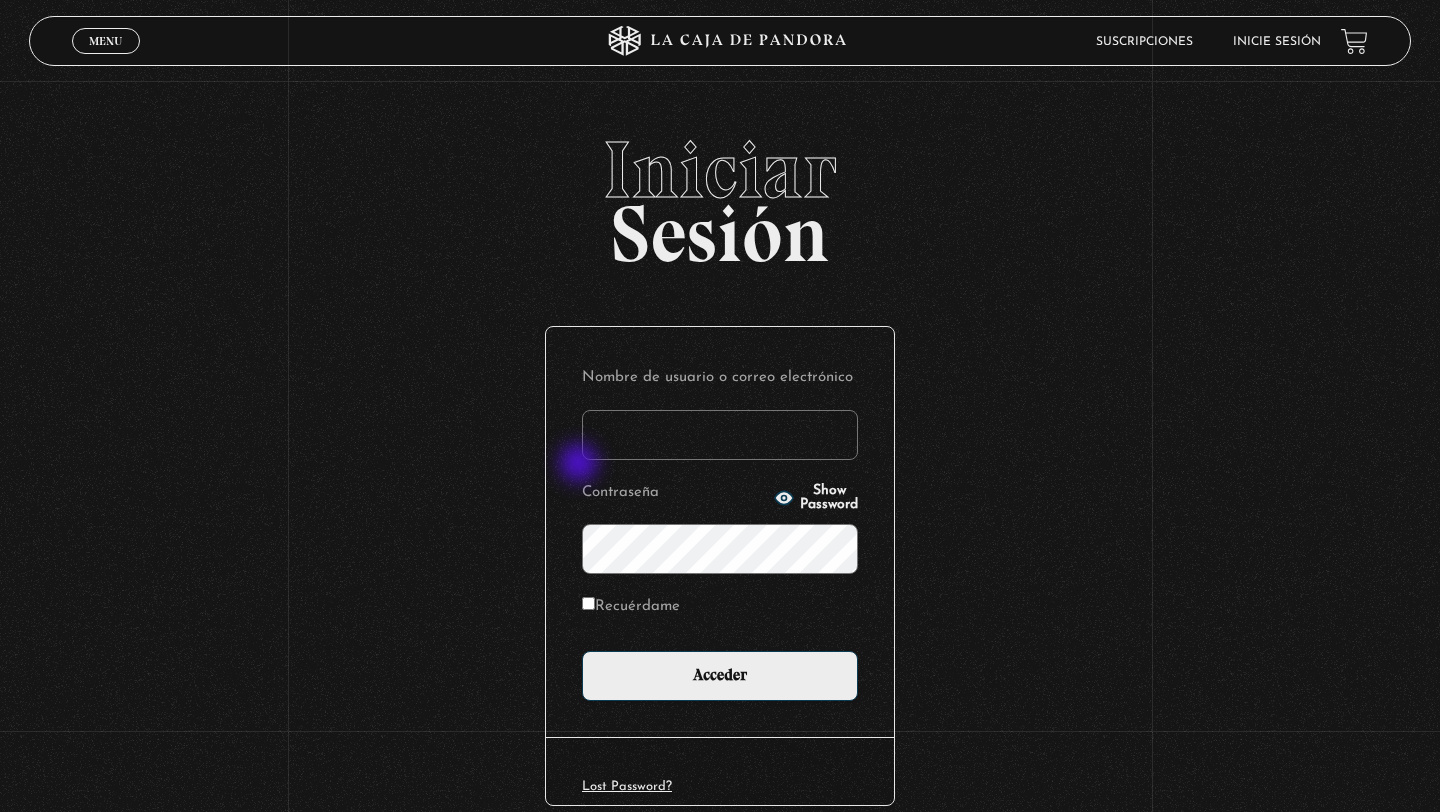 click on "Nombre de usuario o correo electrónico" at bounding box center (720, 435) 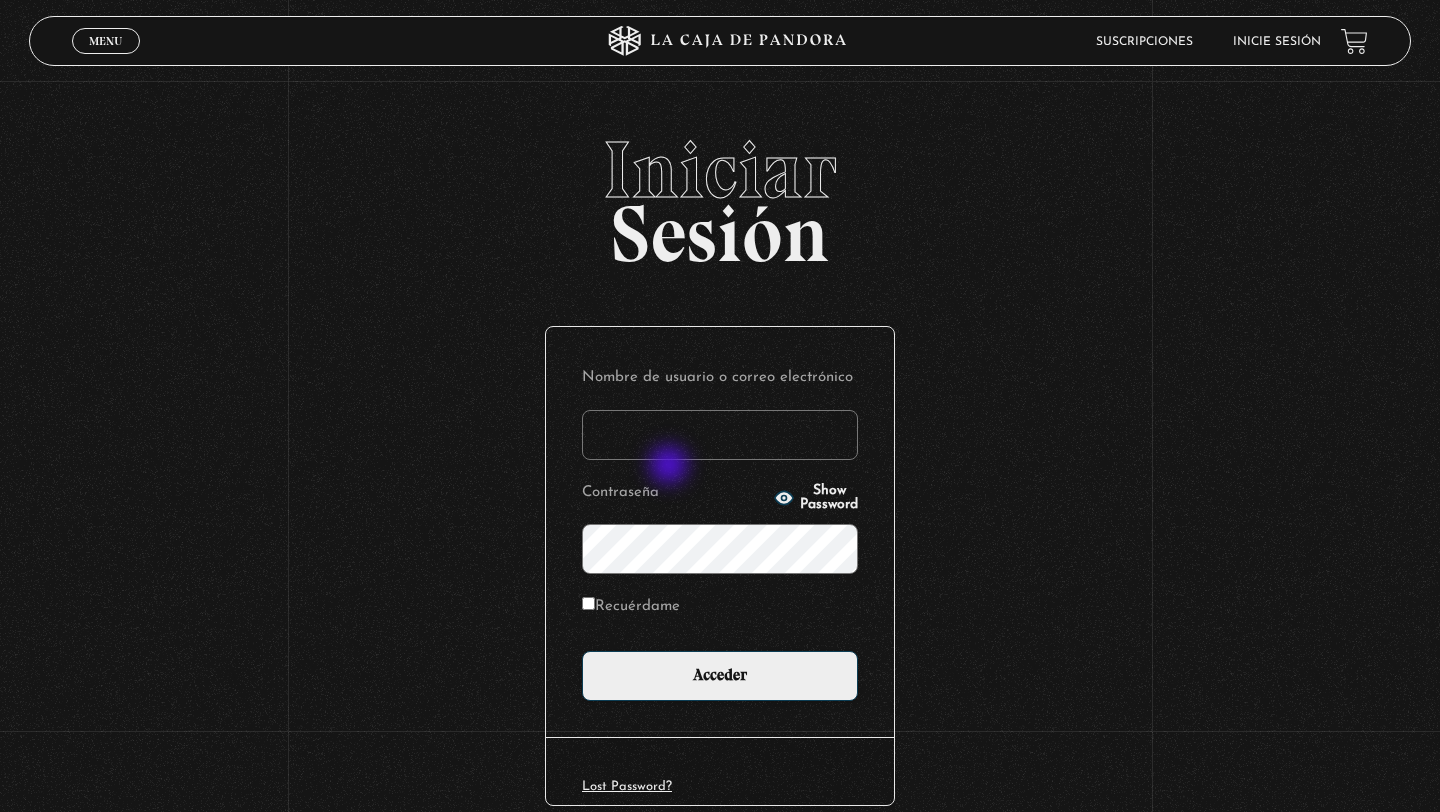 type on "[EMAIL_ADDRESS][DOMAIN_NAME]" 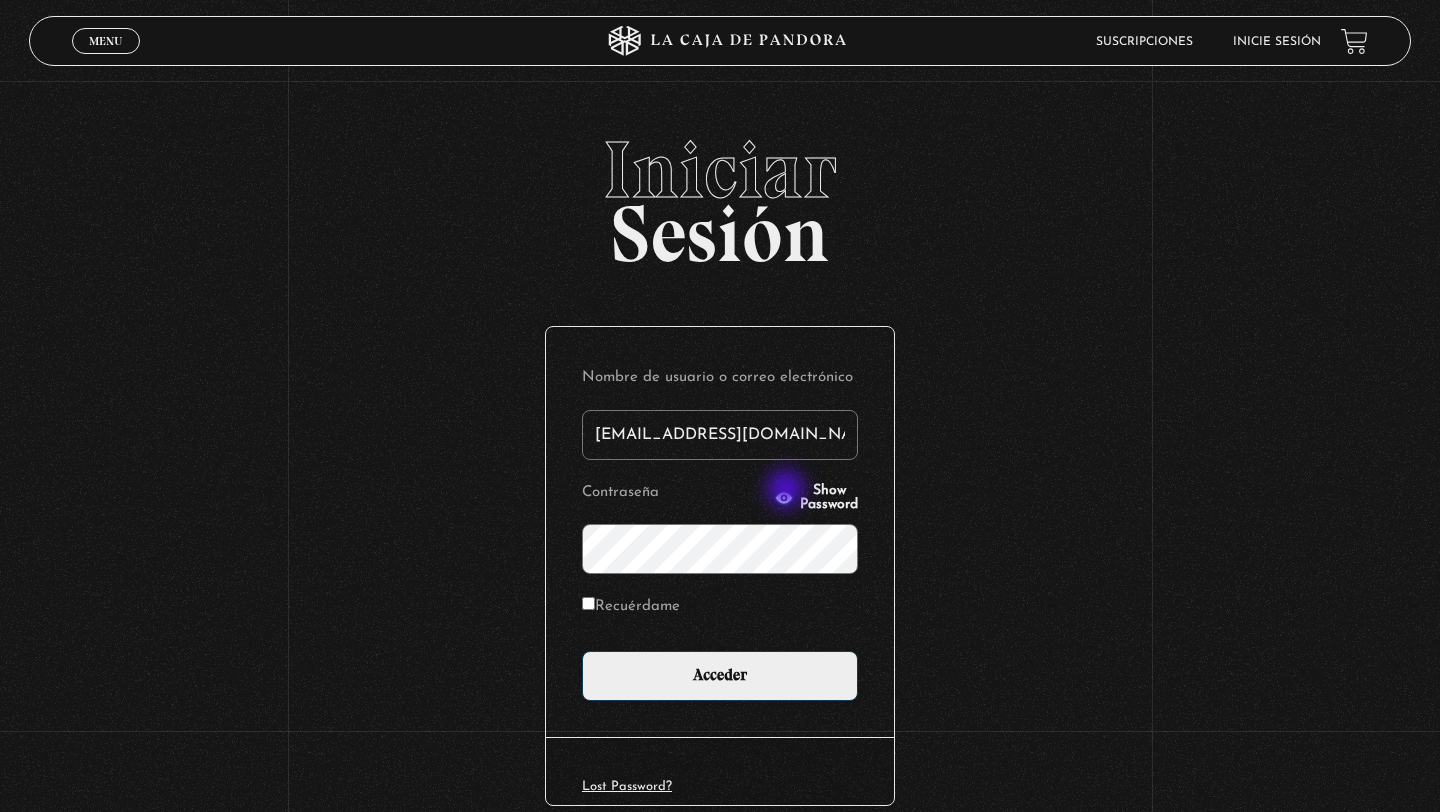 click on "Show Password" at bounding box center [829, 498] 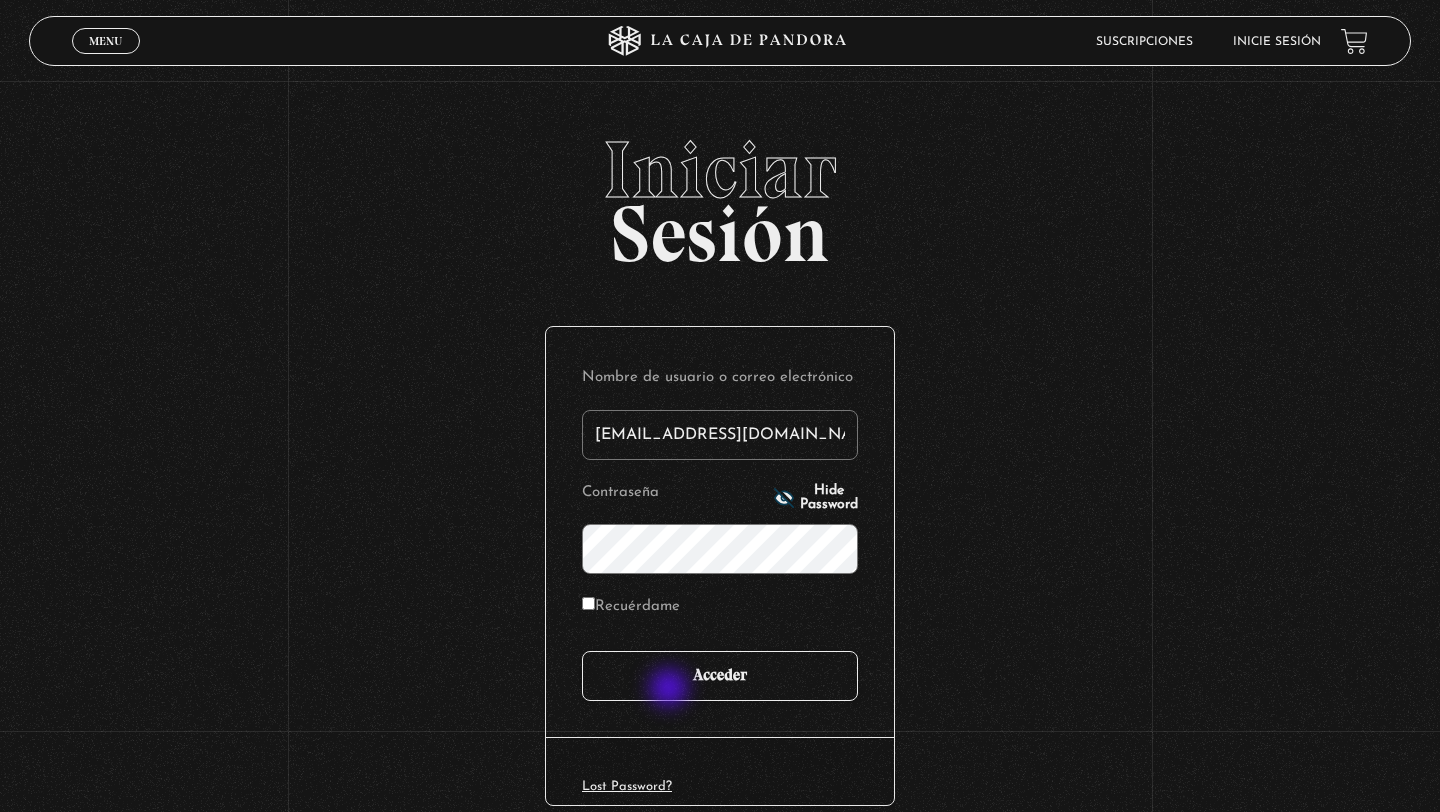 click on "Acceder" at bounding box center [720, 676] 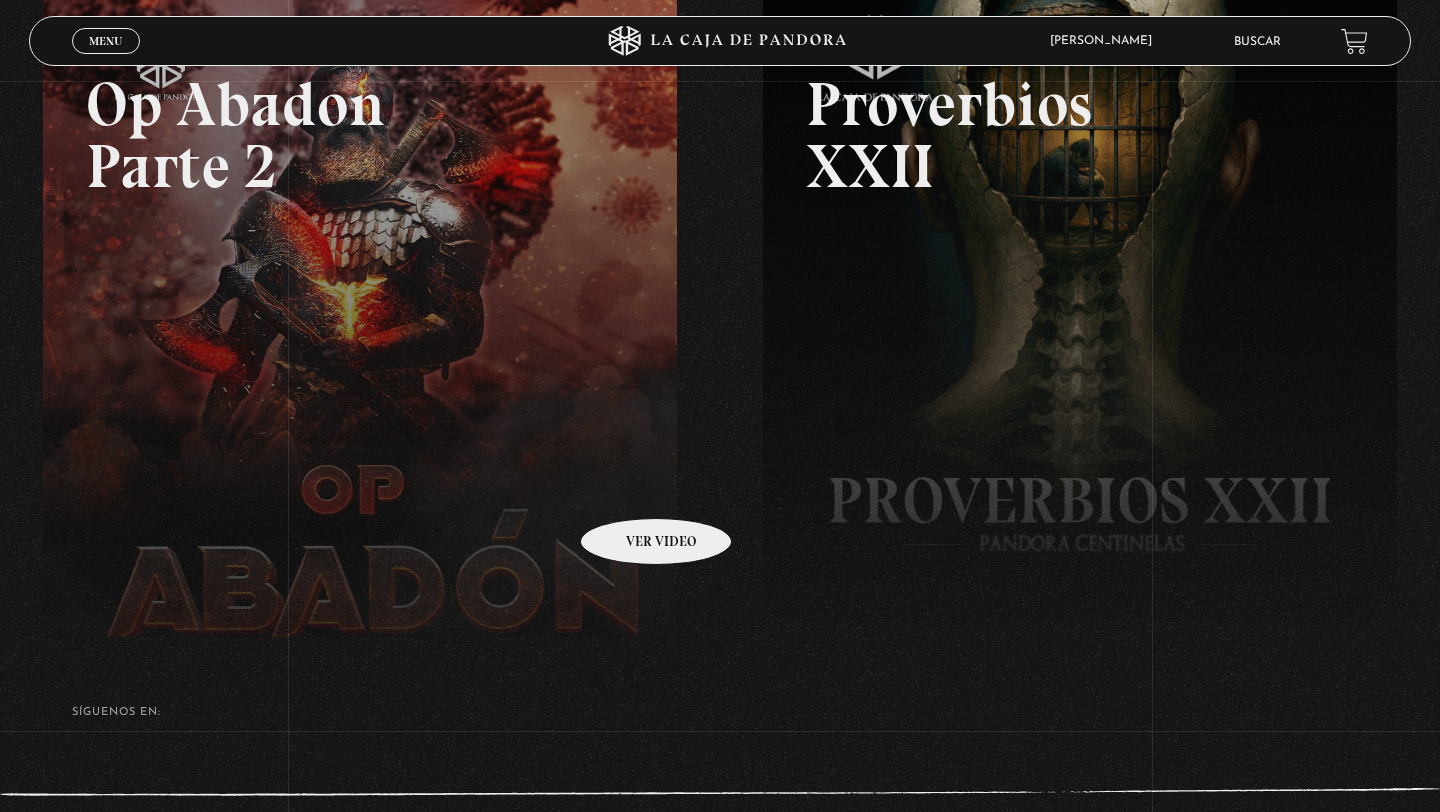 scroll, scrollTop: 0, scrollLeft: 0, axis: both 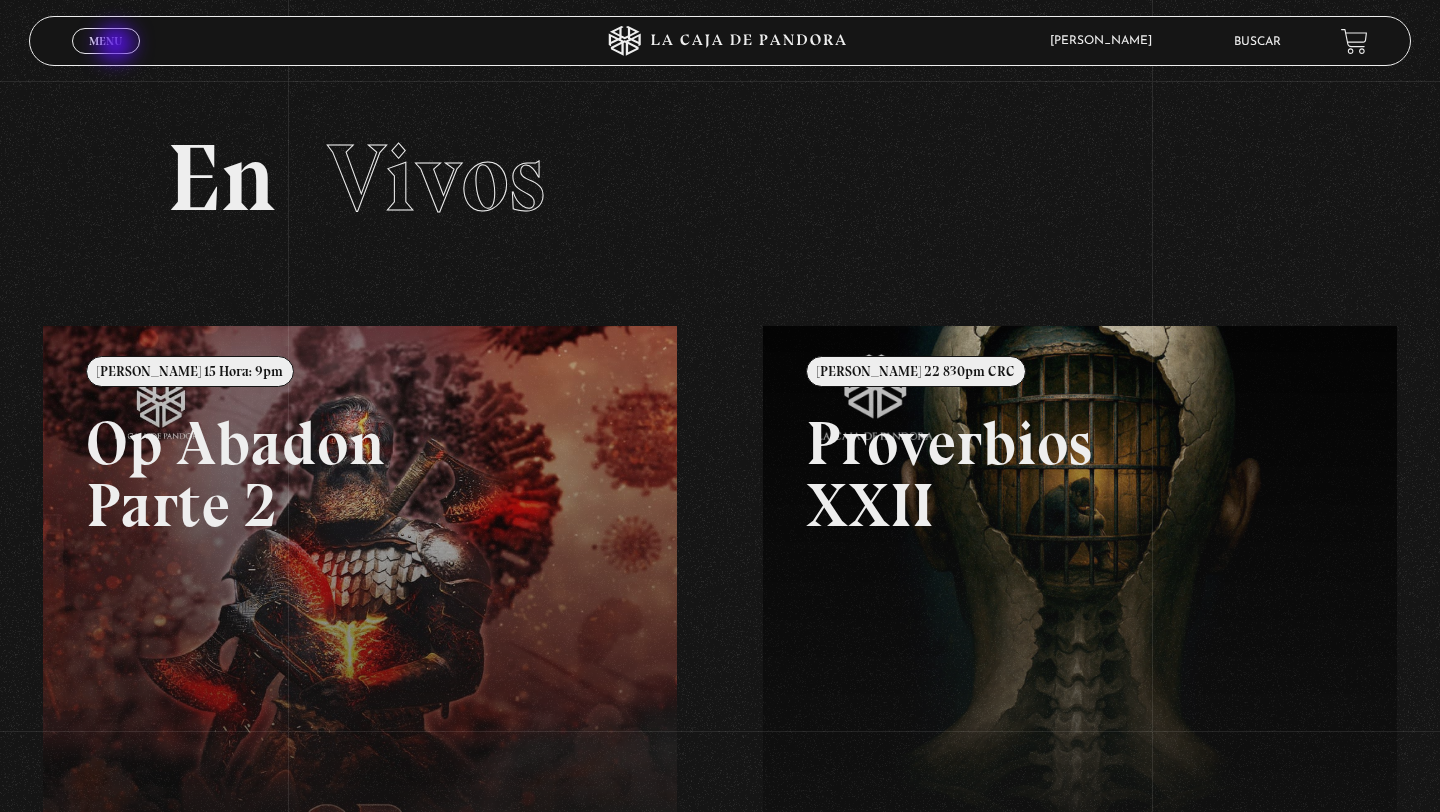 click on "Menu" at bounding box center [105, 41] 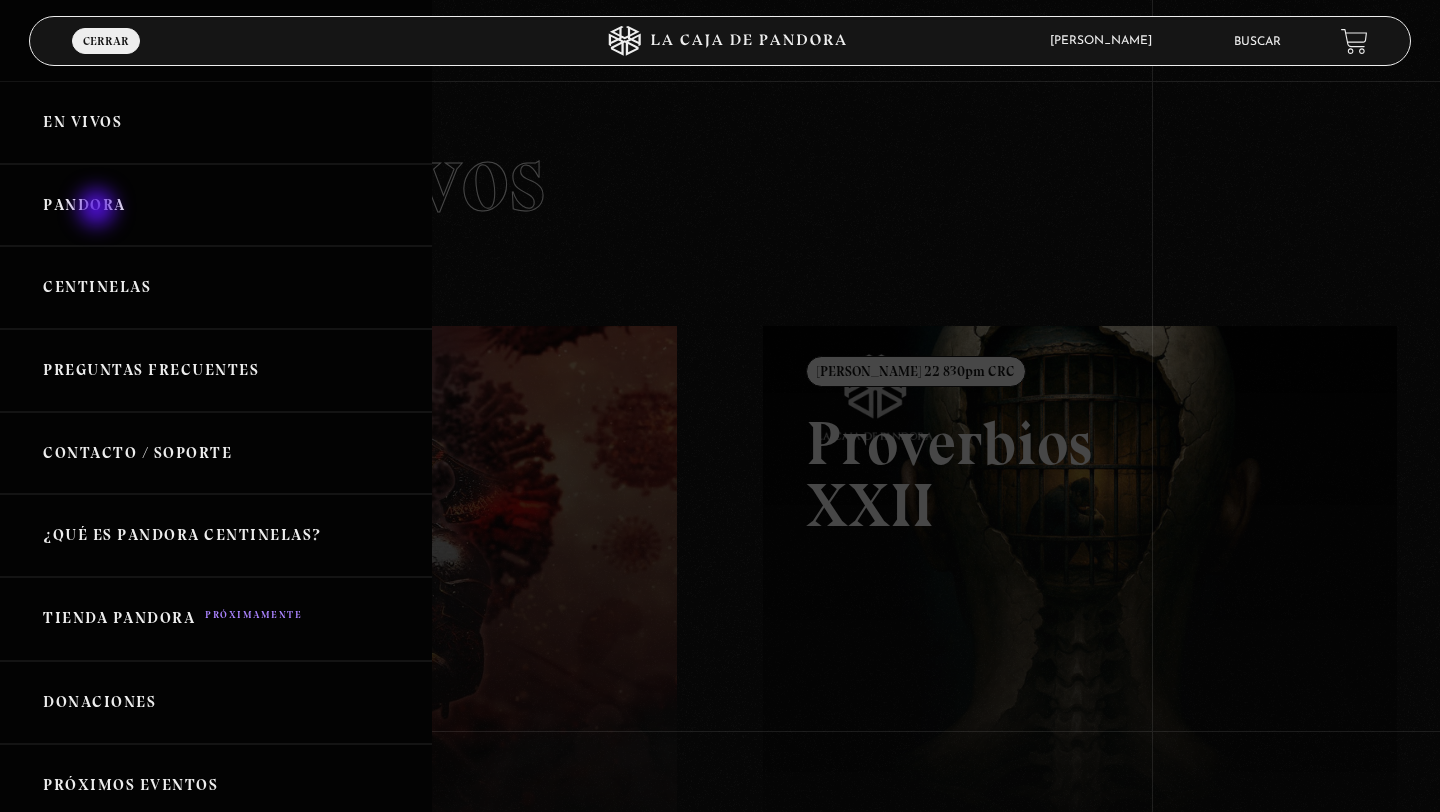 click on "Pandora" at bounding box center [216, 205] 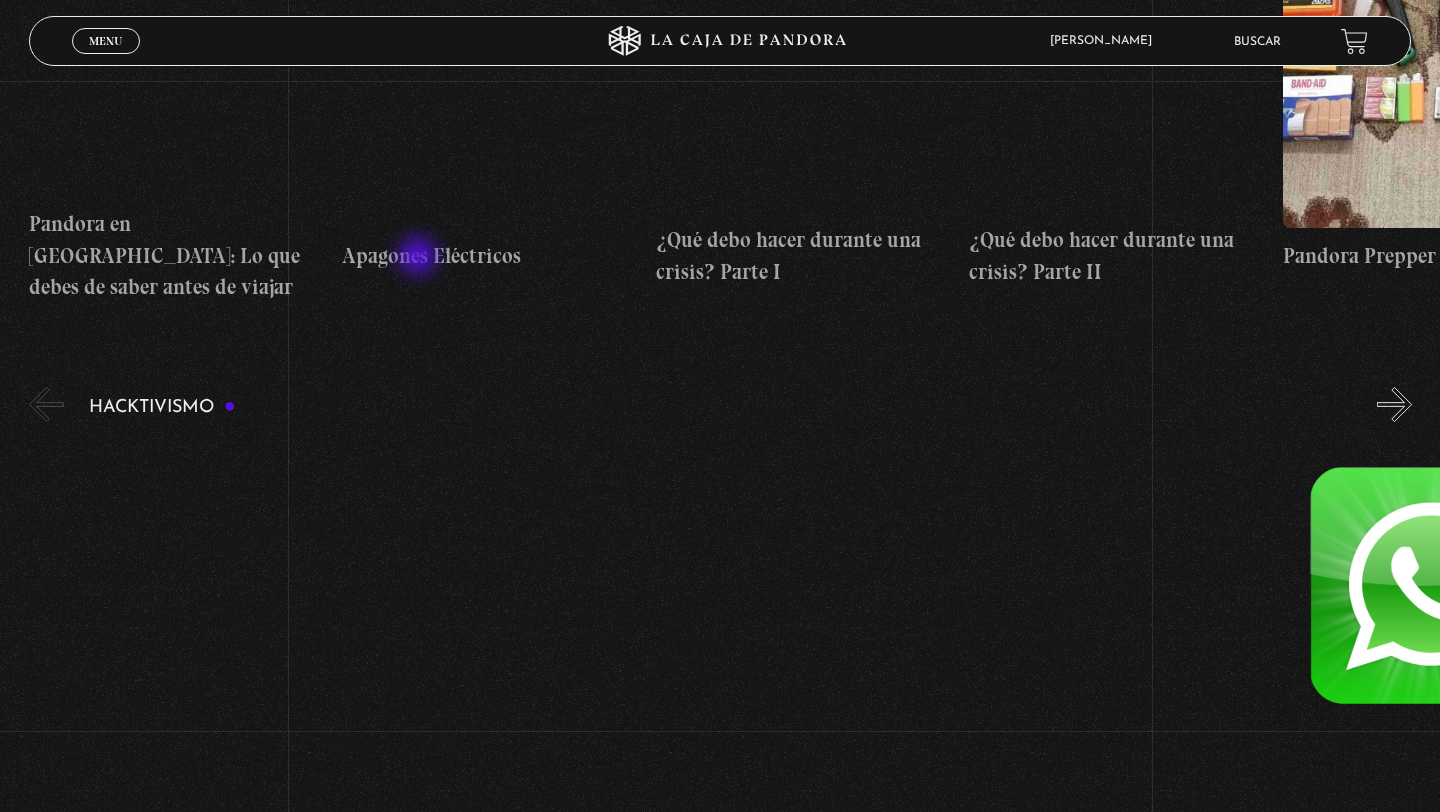 scroll, scrollTop: 5782, scrollLeft: 0, axis: vertical 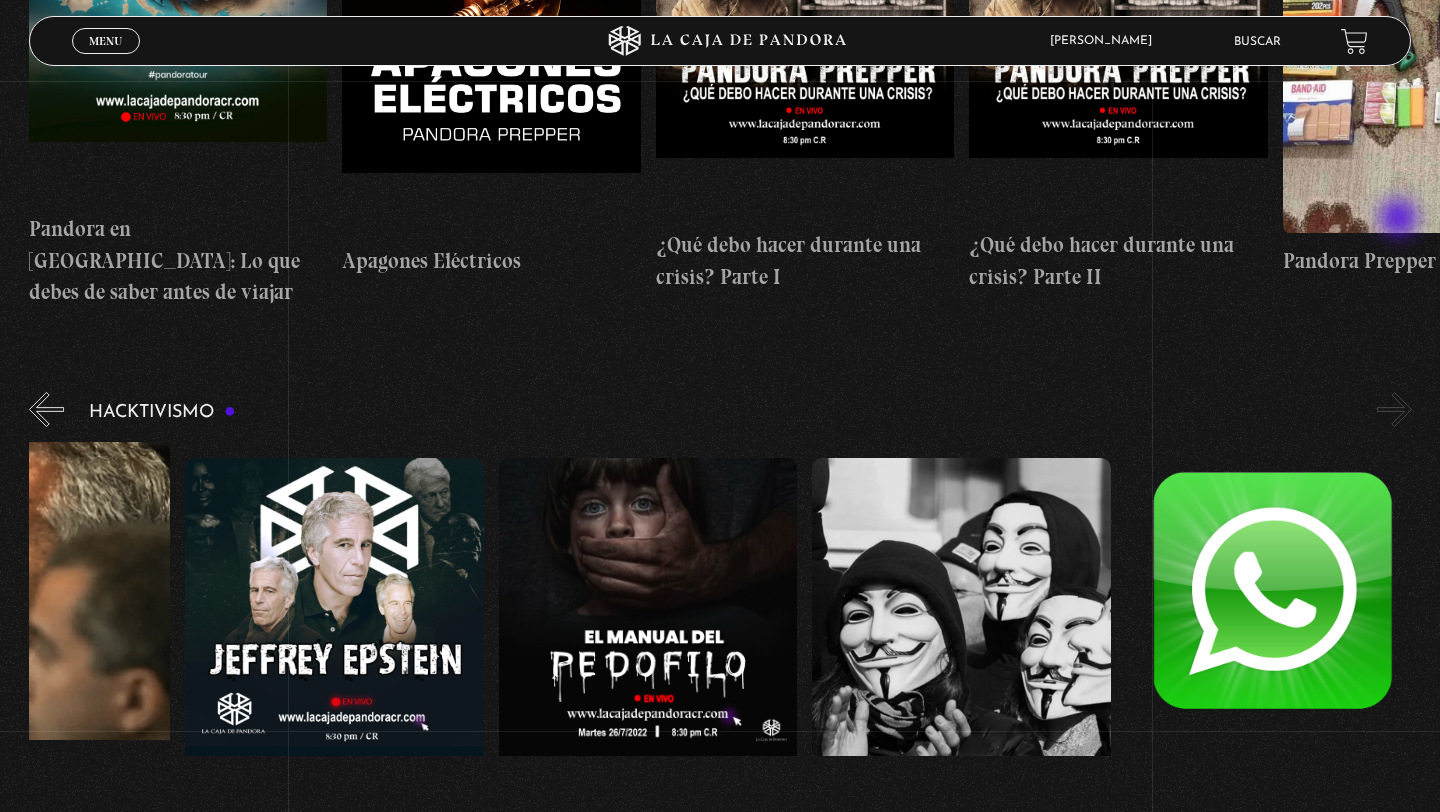 click on "»" at bounding box center (1394, 409) 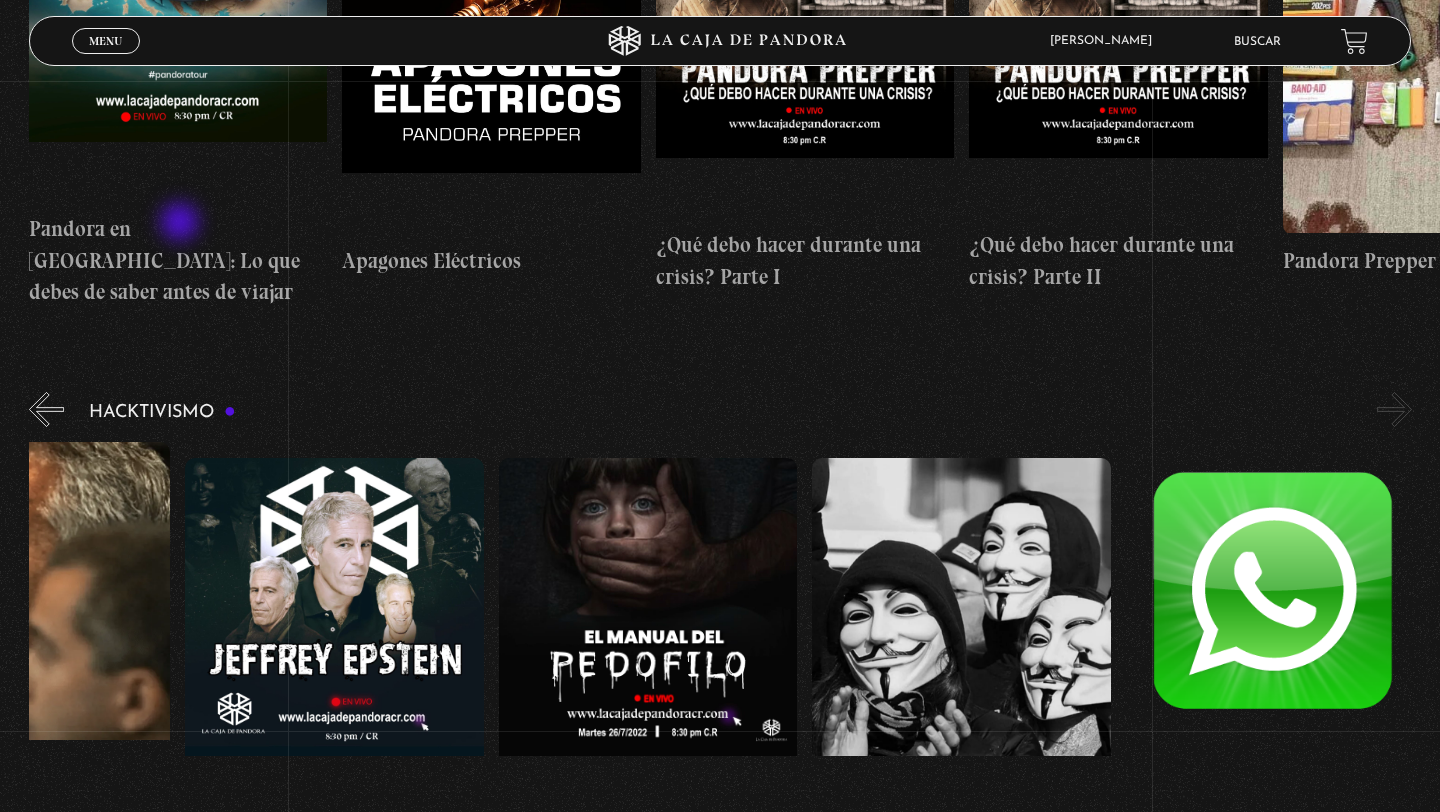 click on "Hacktivismo" at bounding box center [162, 412] 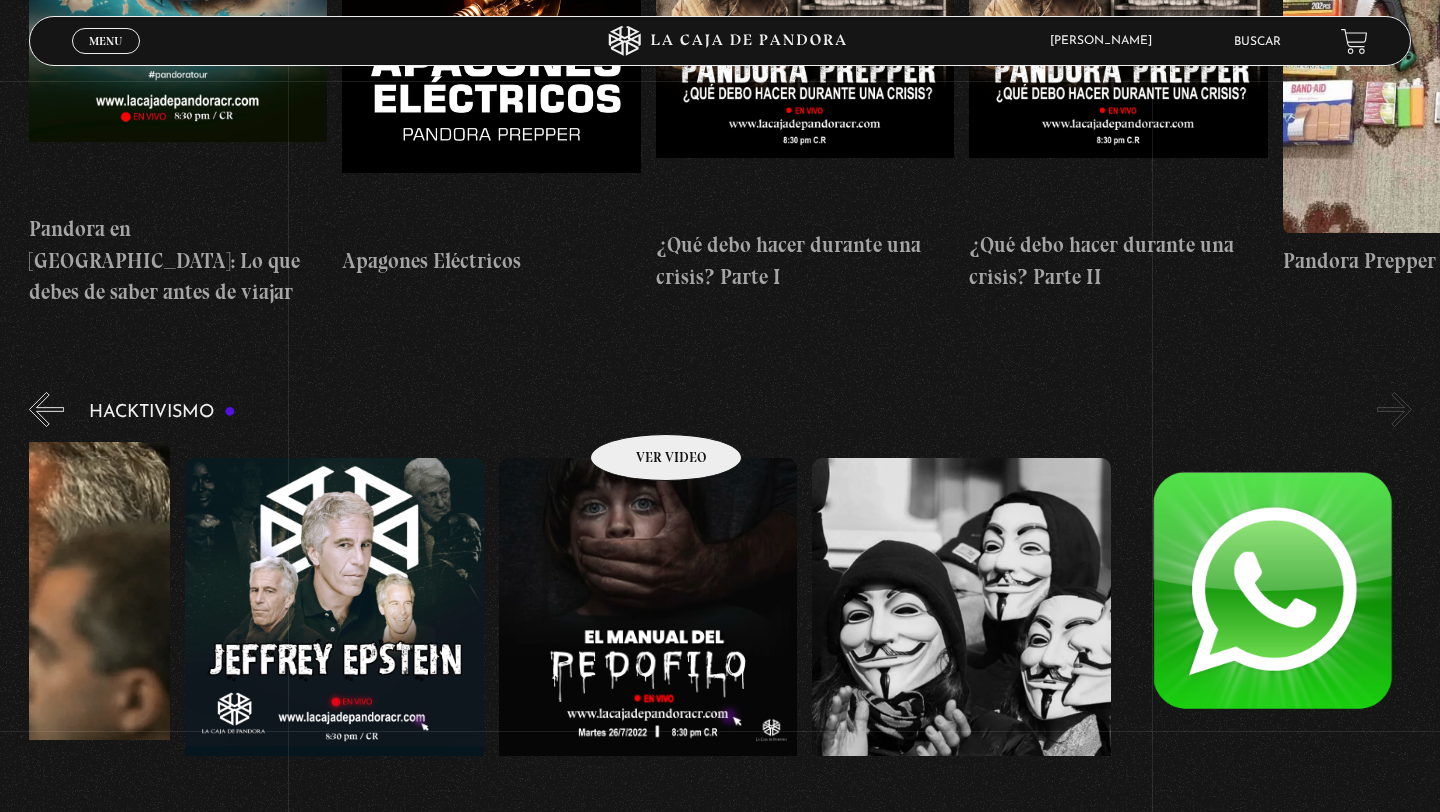 click at bounding box center (648, 638) 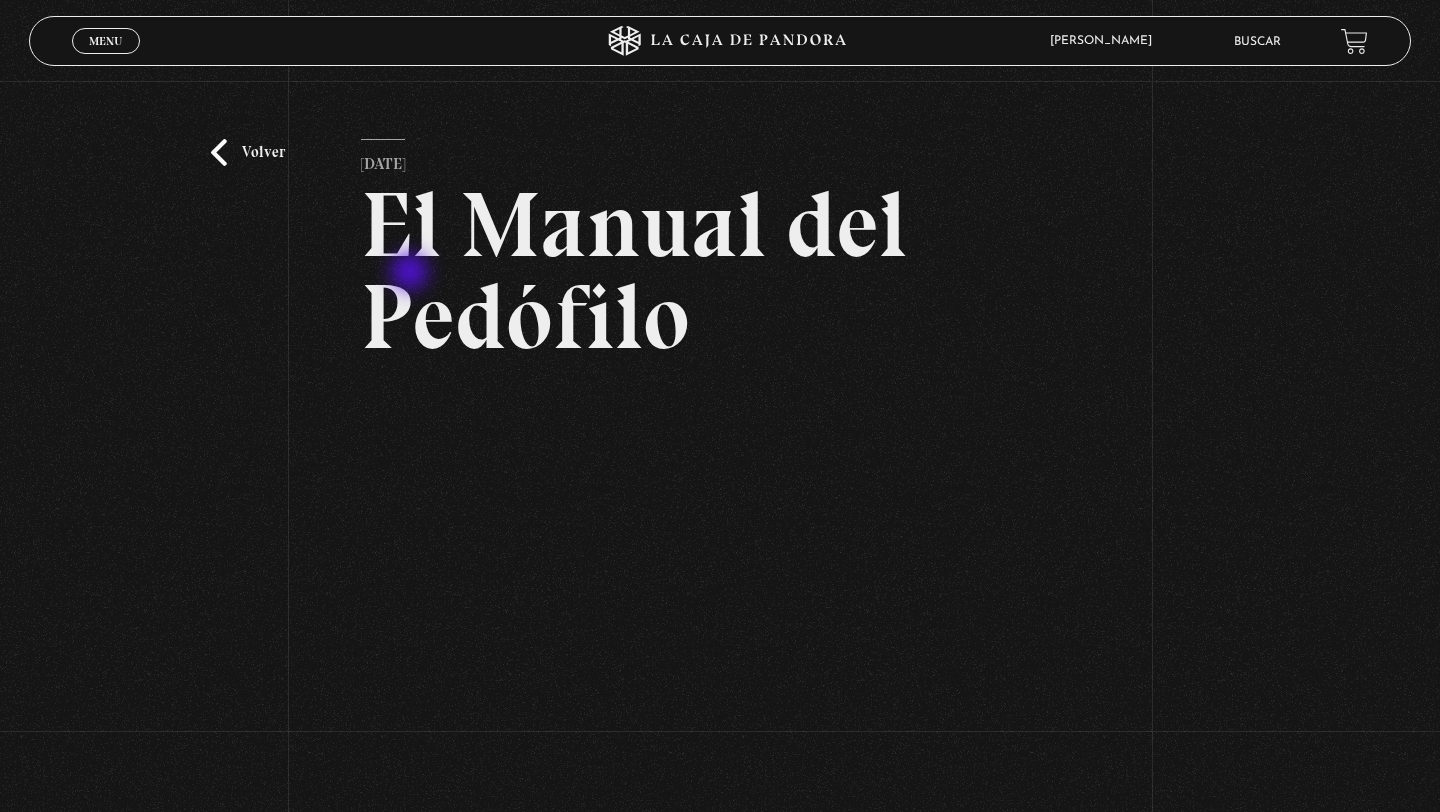 scroll, scrollTop: 0, scrollLeft: 0, axis: both 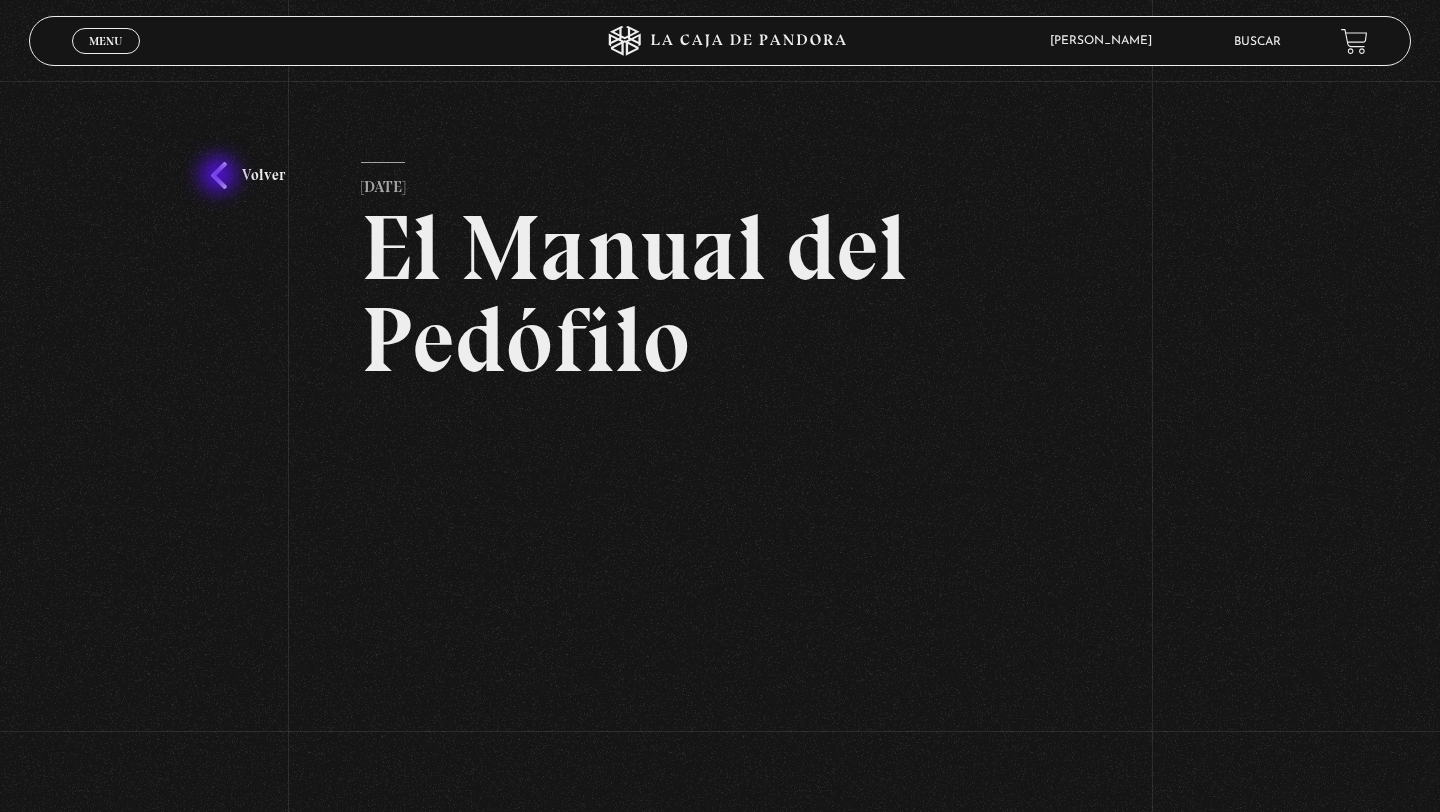 click on "Volver" at bounding box center (248, 175) 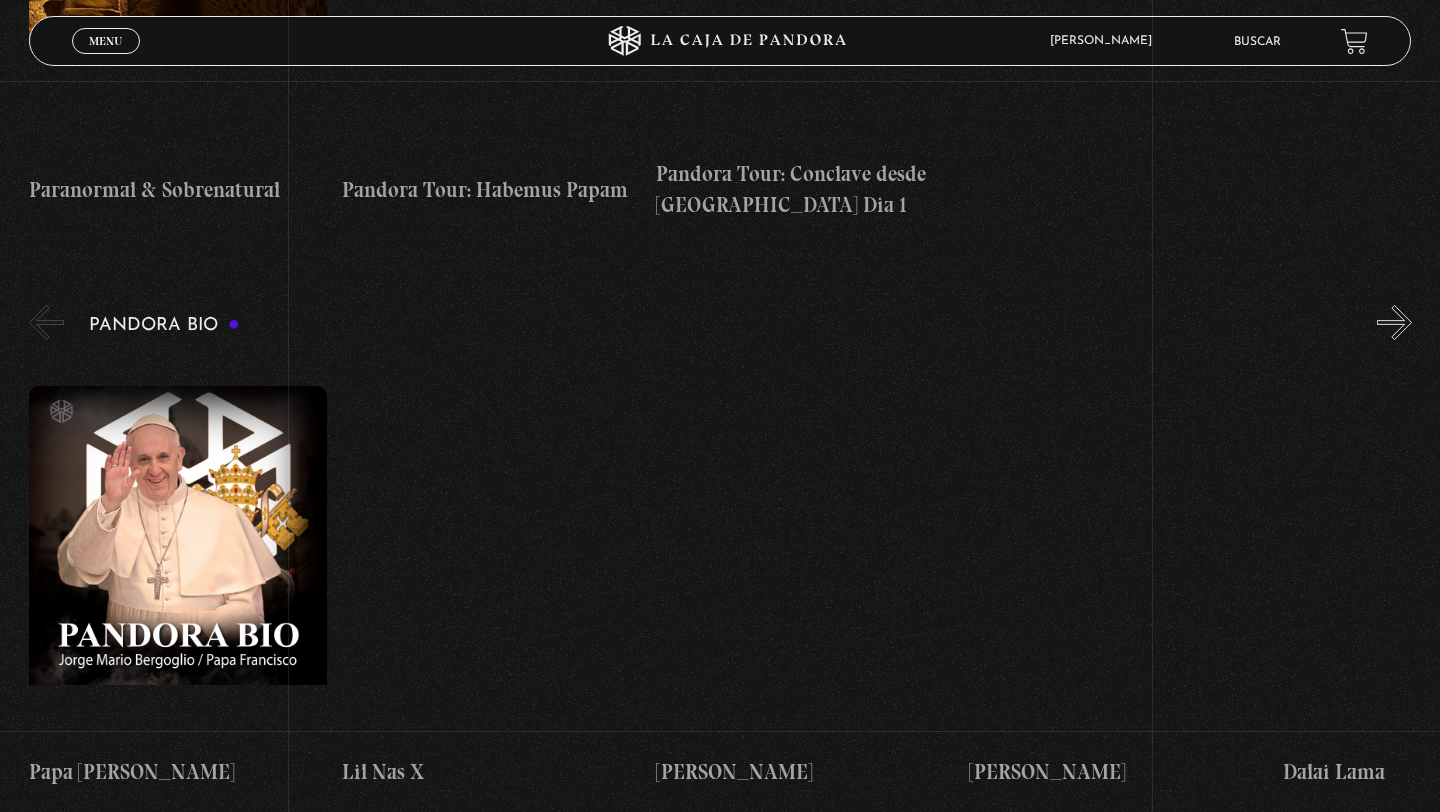 scroll, scrollTop: 5782, scrollLeft: 0, axis: vertical 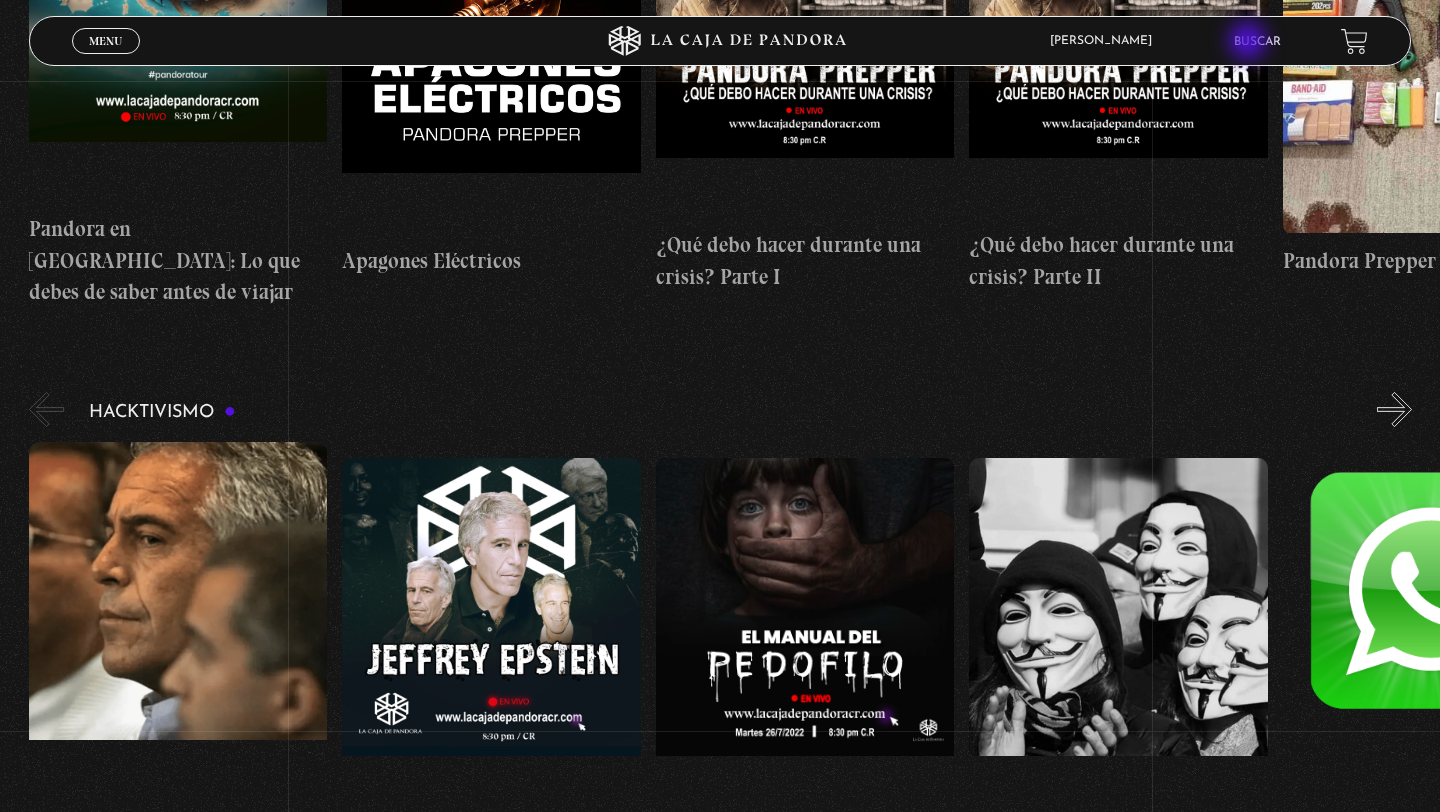 click on "Buscar" at bounding box center [1257, 42] 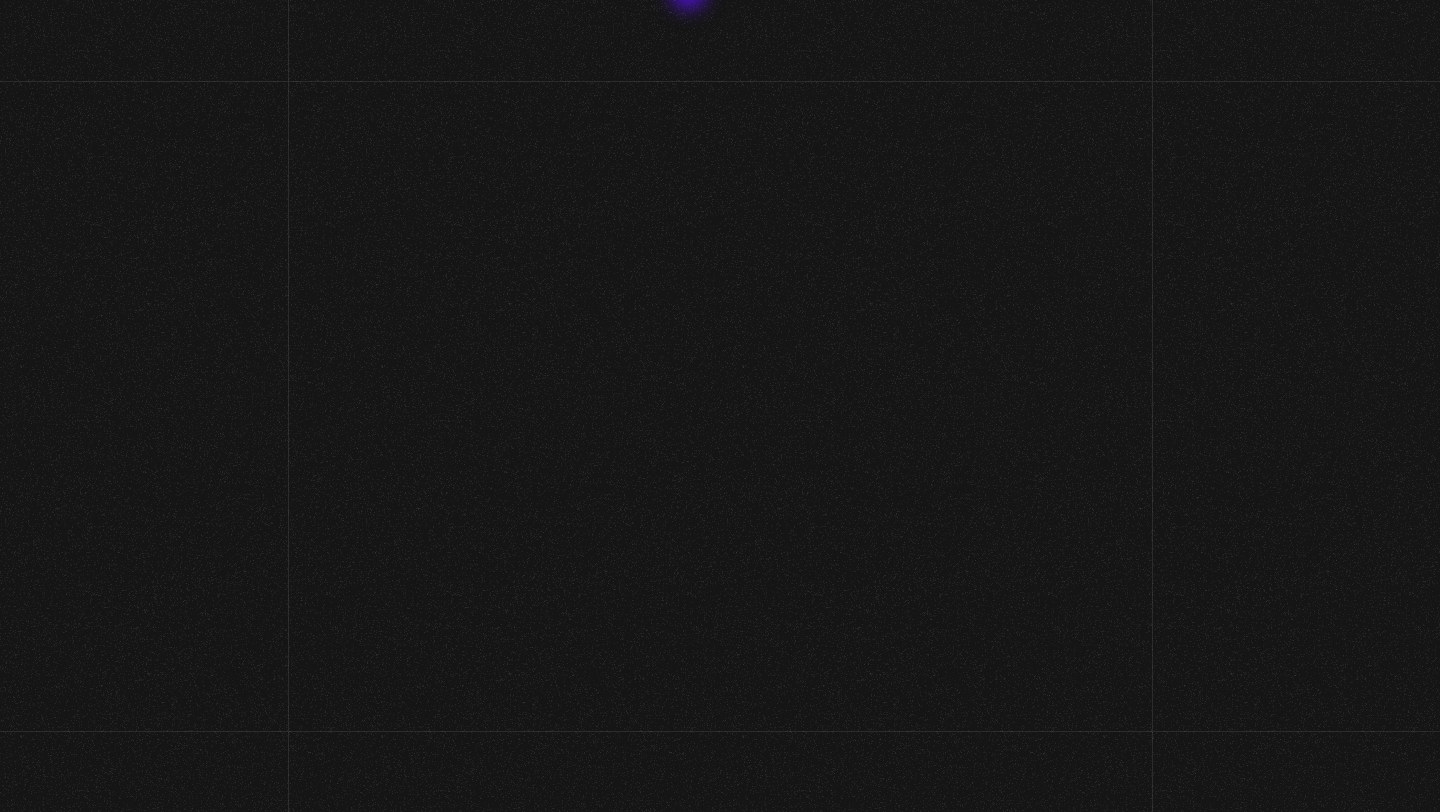 scroll, scrollTop: 0, scrollLeft: 0, axis: both 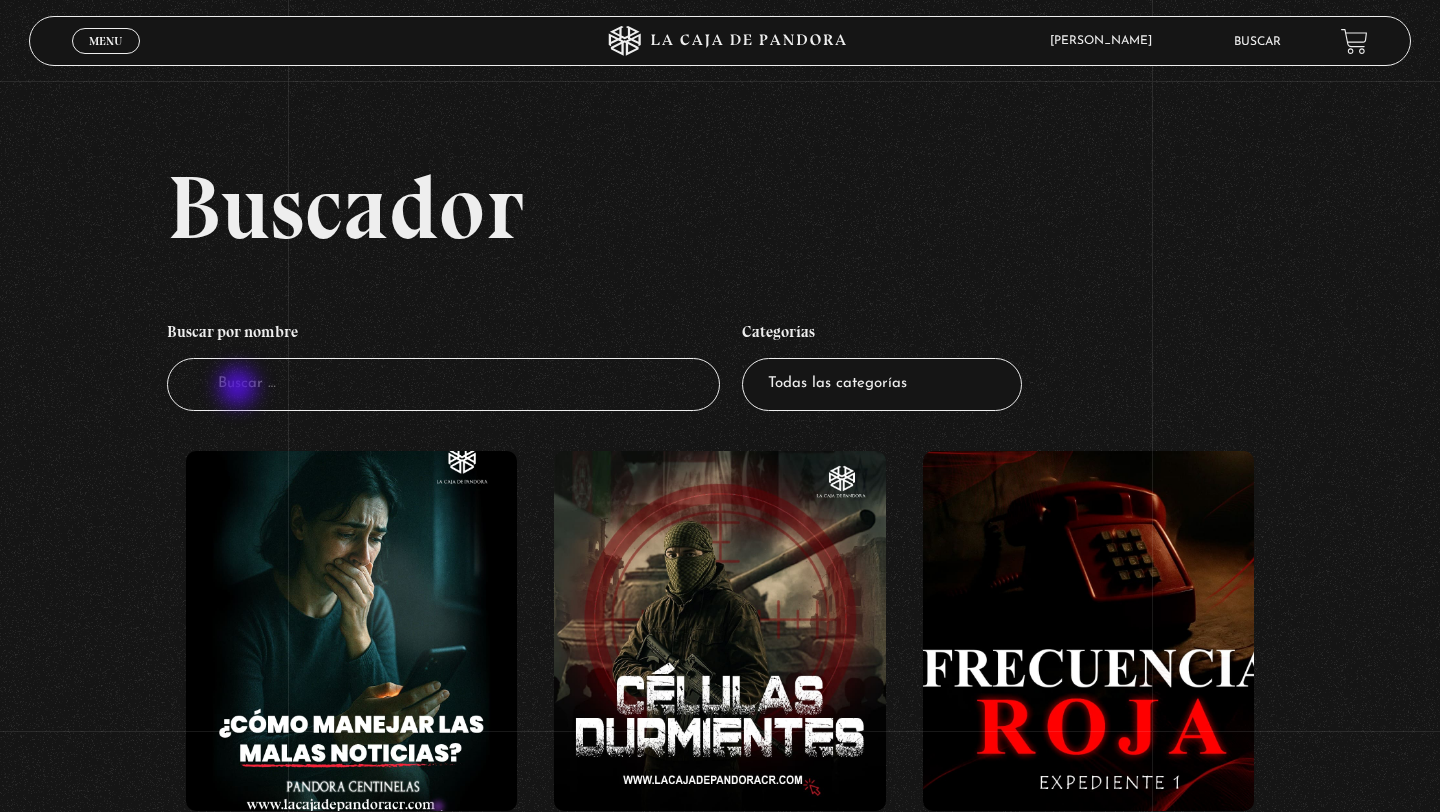 click on "Buscador" at bounding box center [443, 384] 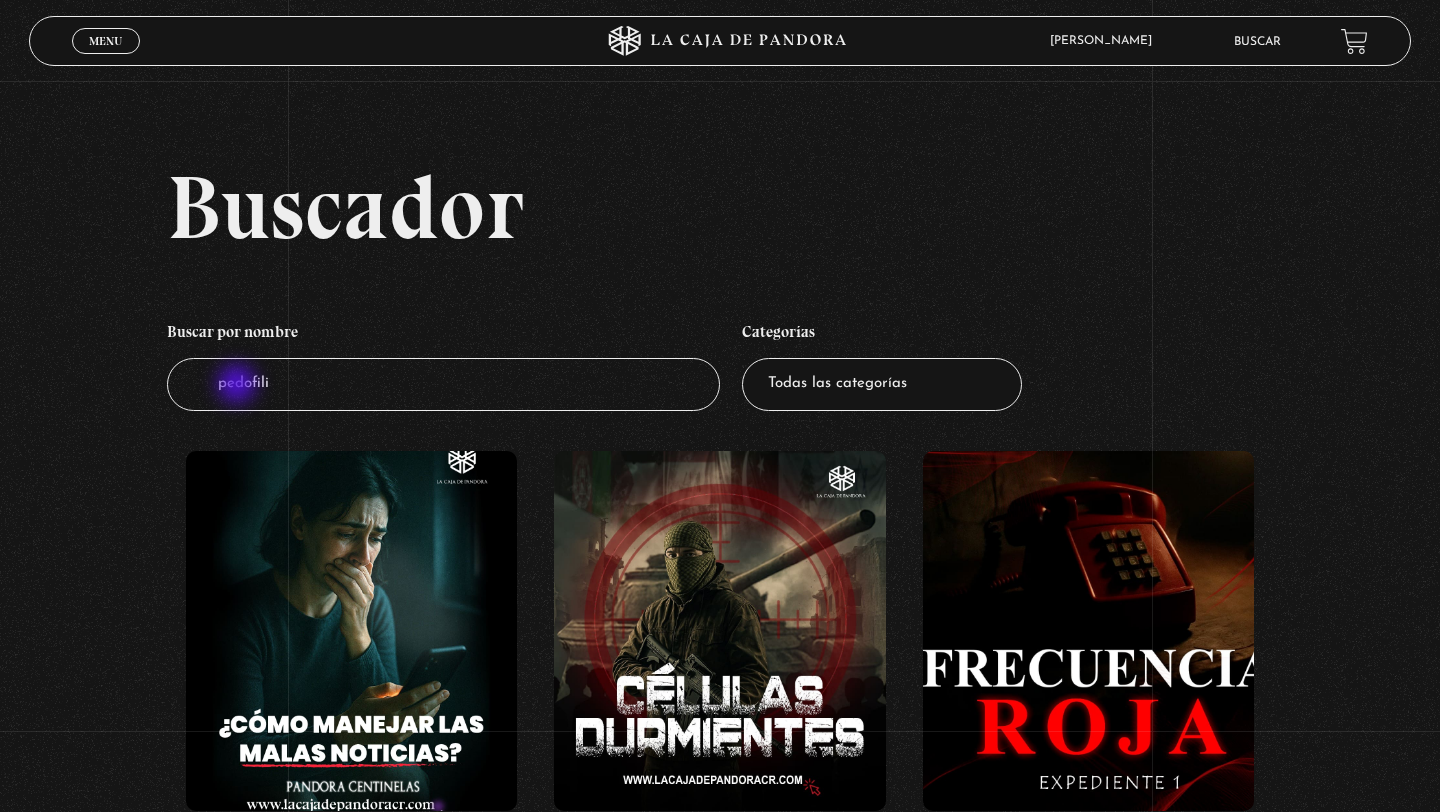 type on "pedofilia" 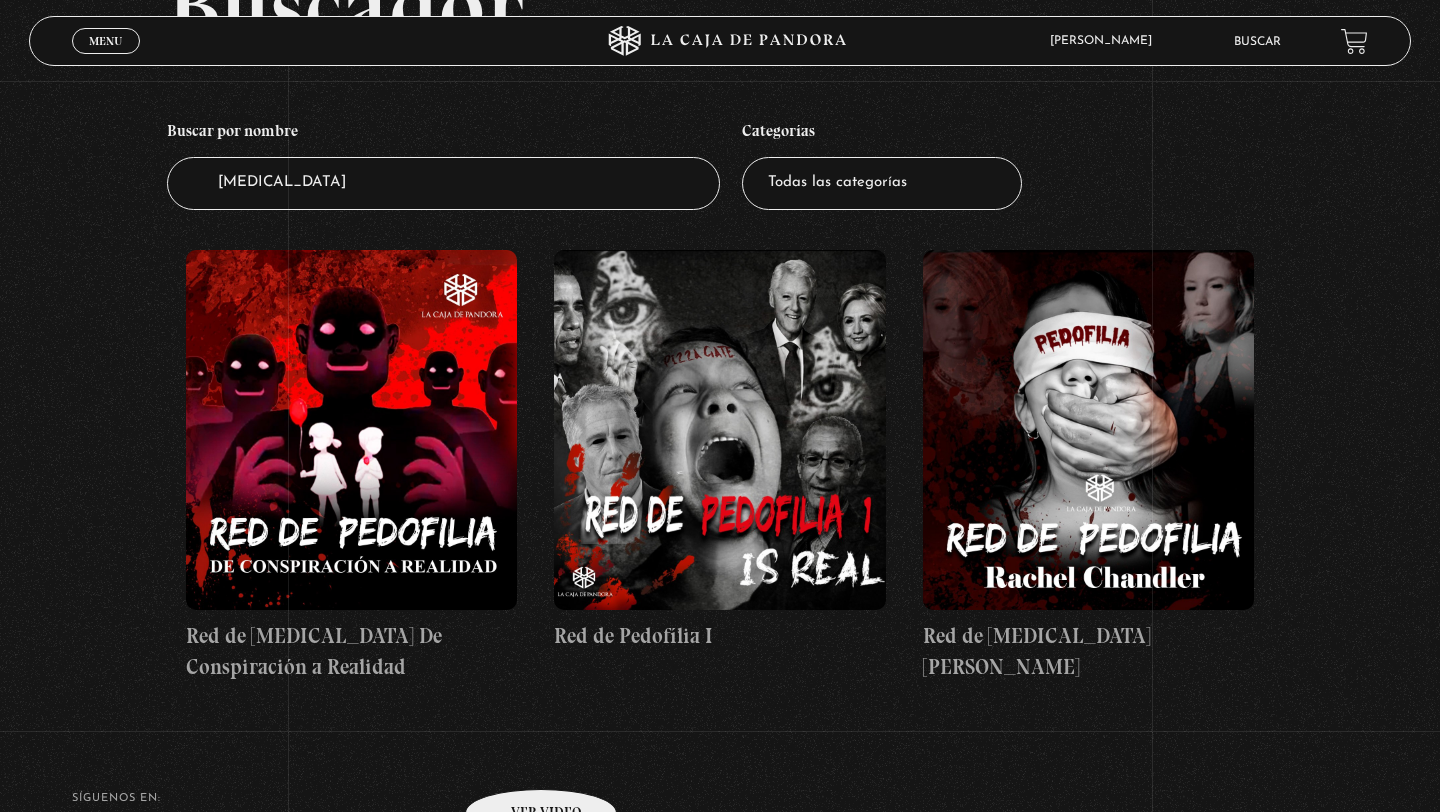 scroll, scrollTop: 204, scrollLeft: 0, axis: vertical 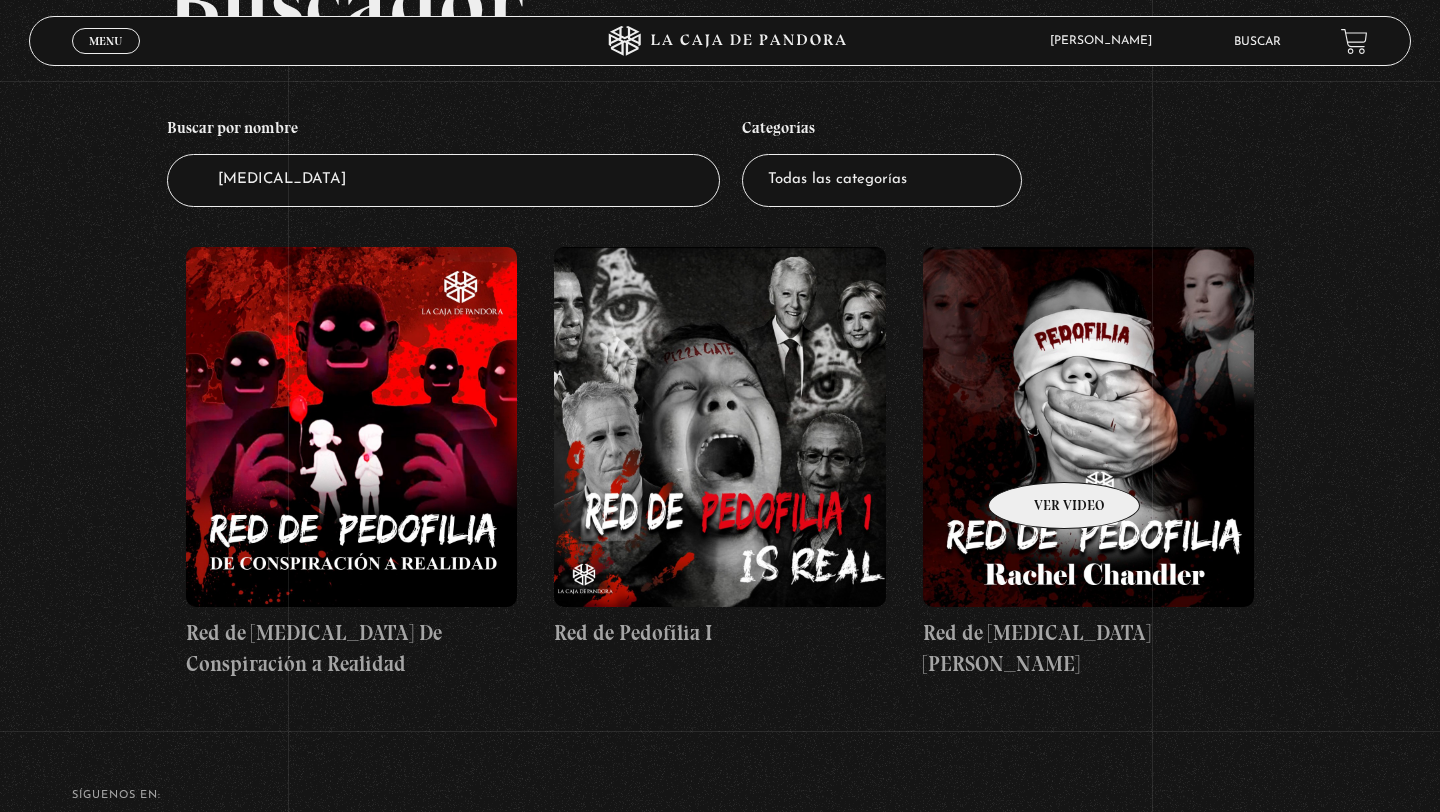 click at bounding box center (1089, 427) 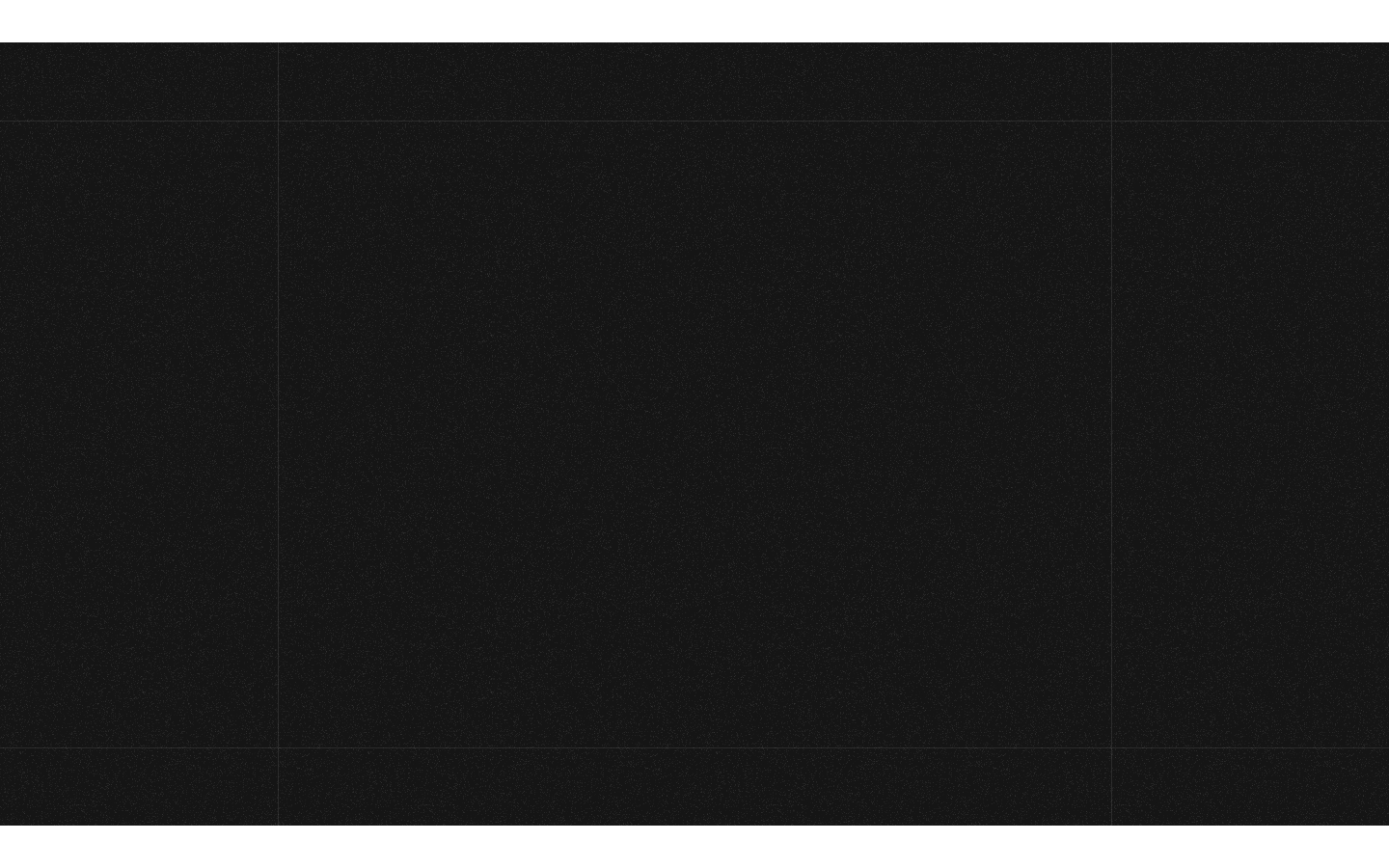 scroll, scrollTop: 0, scrollLeft: 0, axis: both 